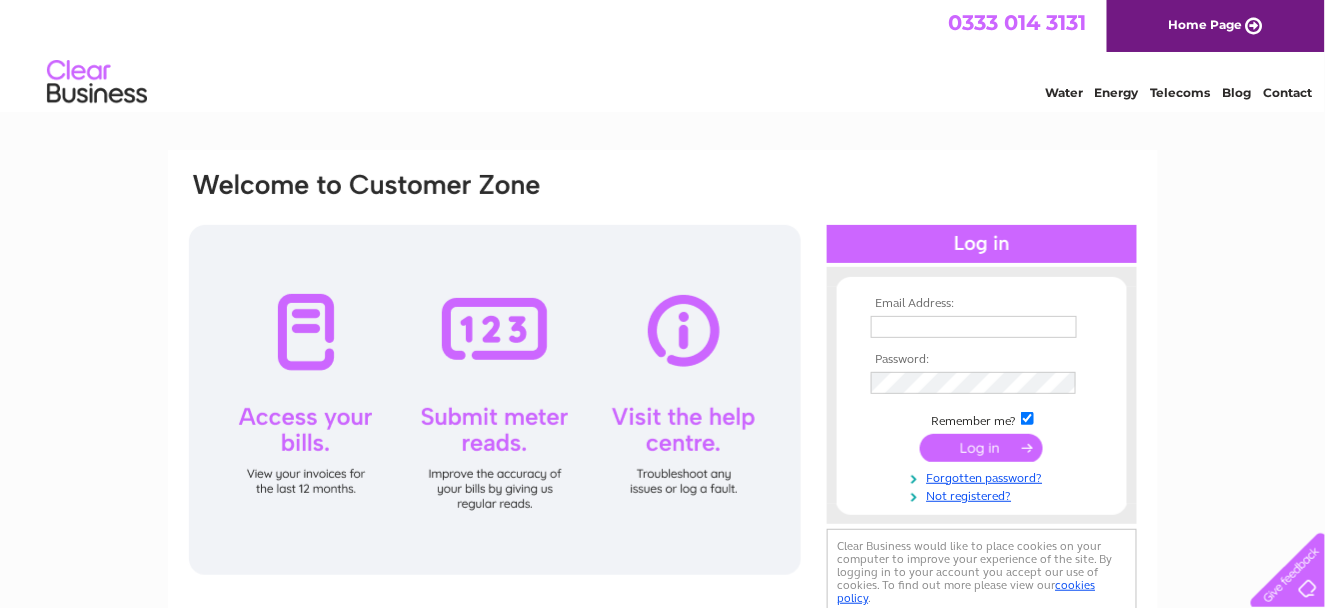 scroll, scrollTop: 0, scrollLeft: 0, axis: both 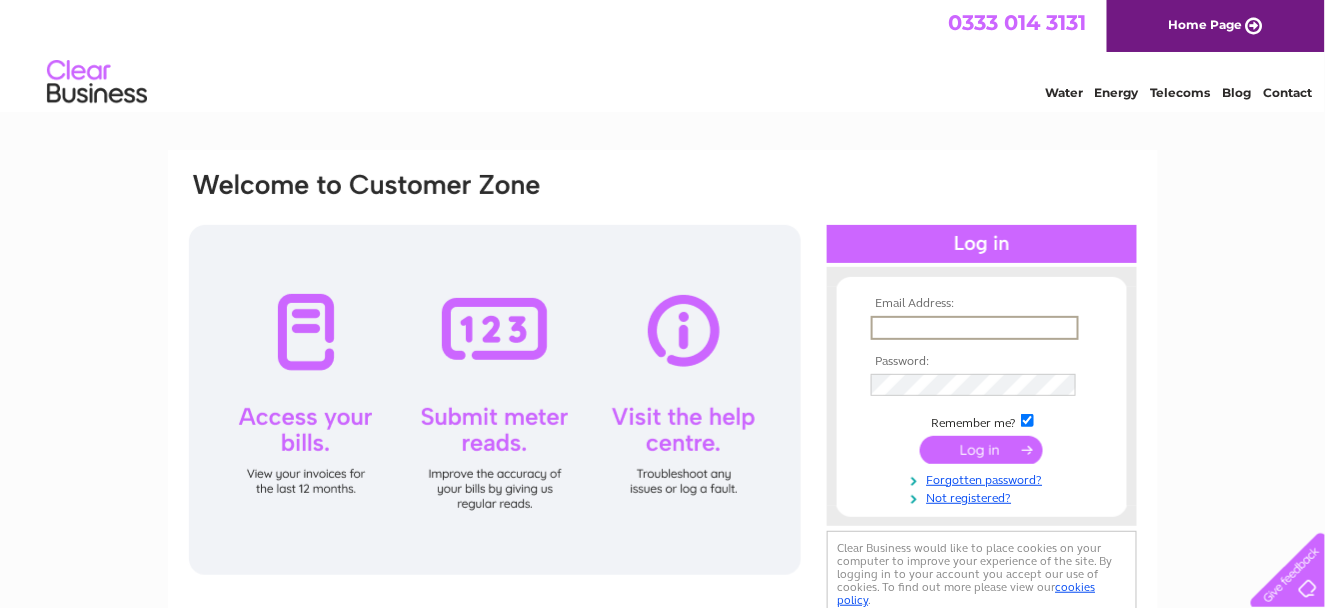 click at bounding box center [975, 328] 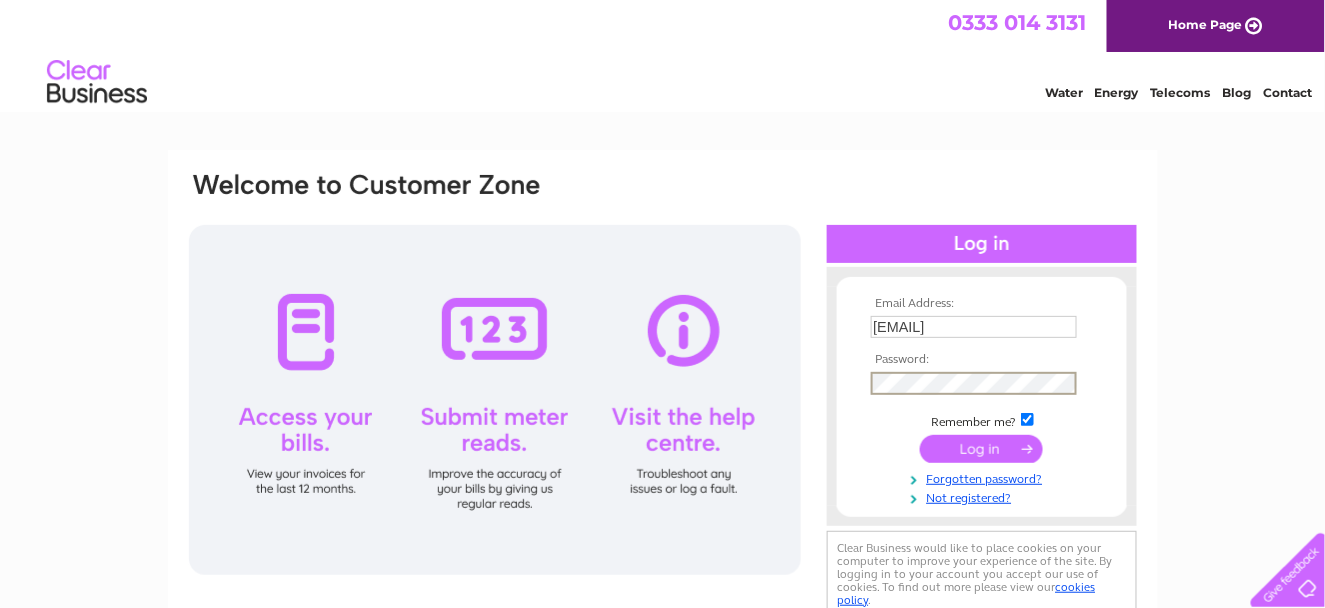 click at bounding box center [981, 449] 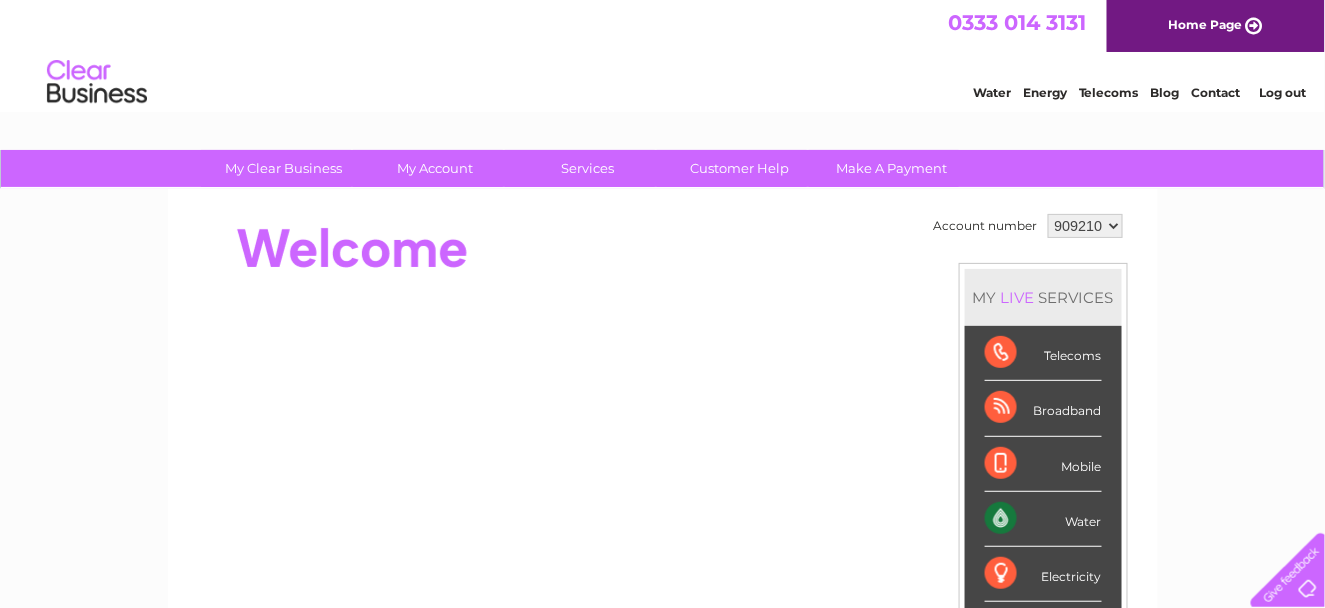 scroll, scrollTop: 0, scrollLeft: 0, axis: both 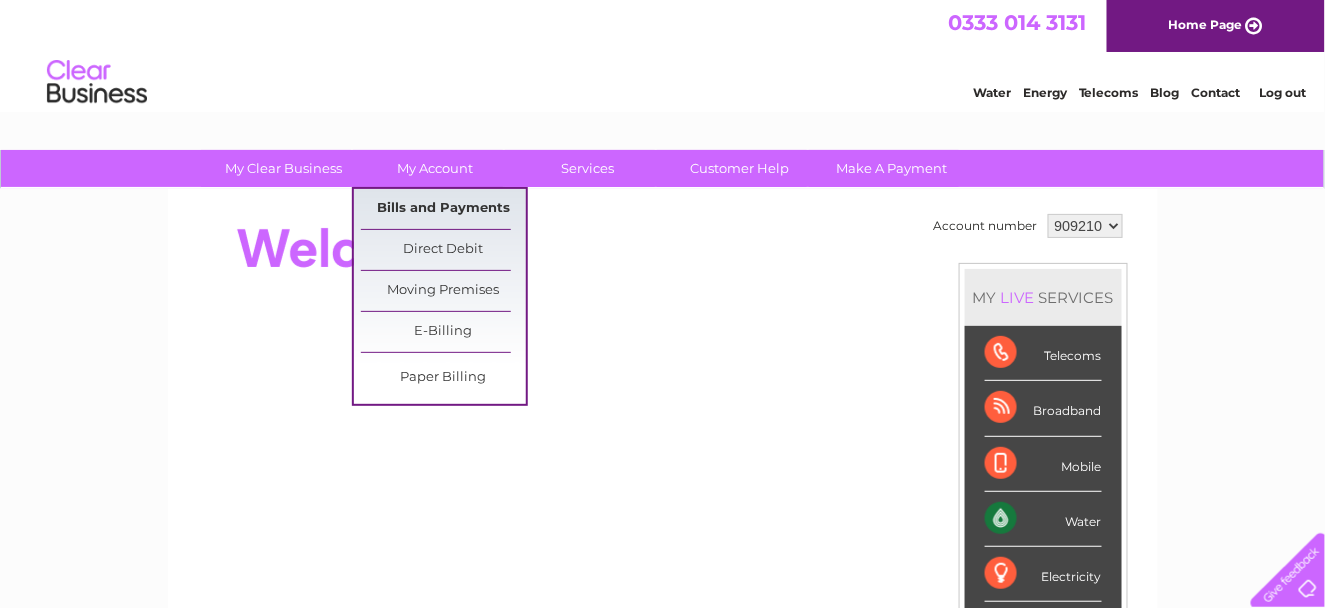 click on "Bills and Payments" at bounding box center (443, 209) 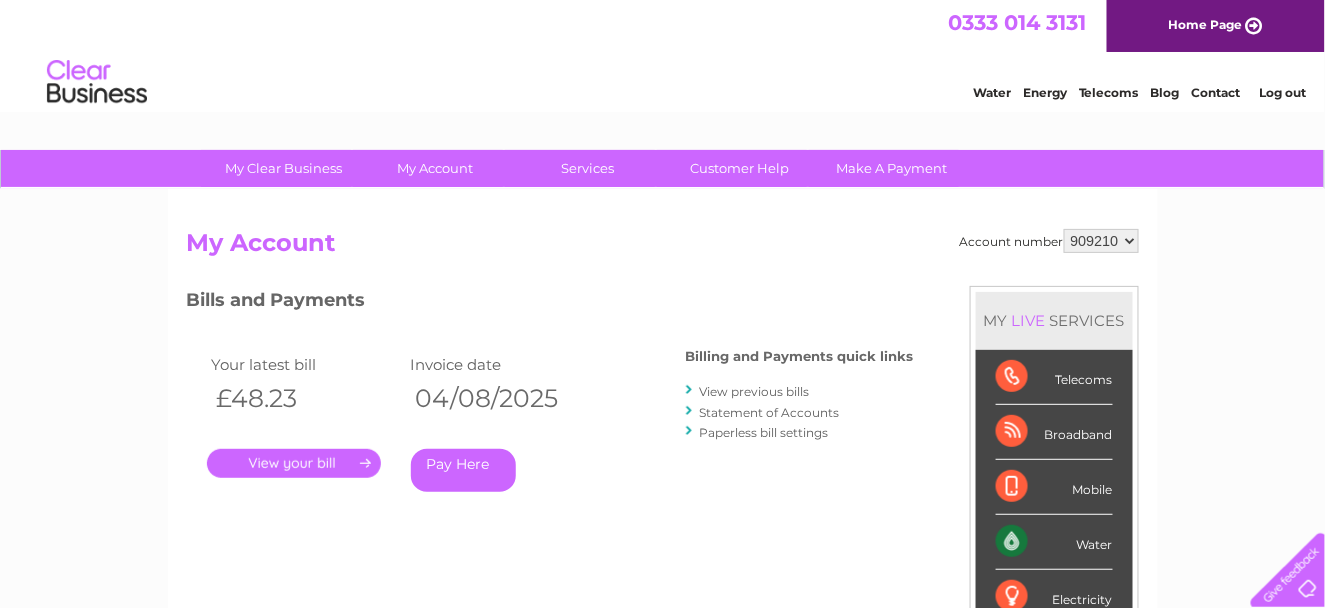 click on "." at bounding box center [294, 463] 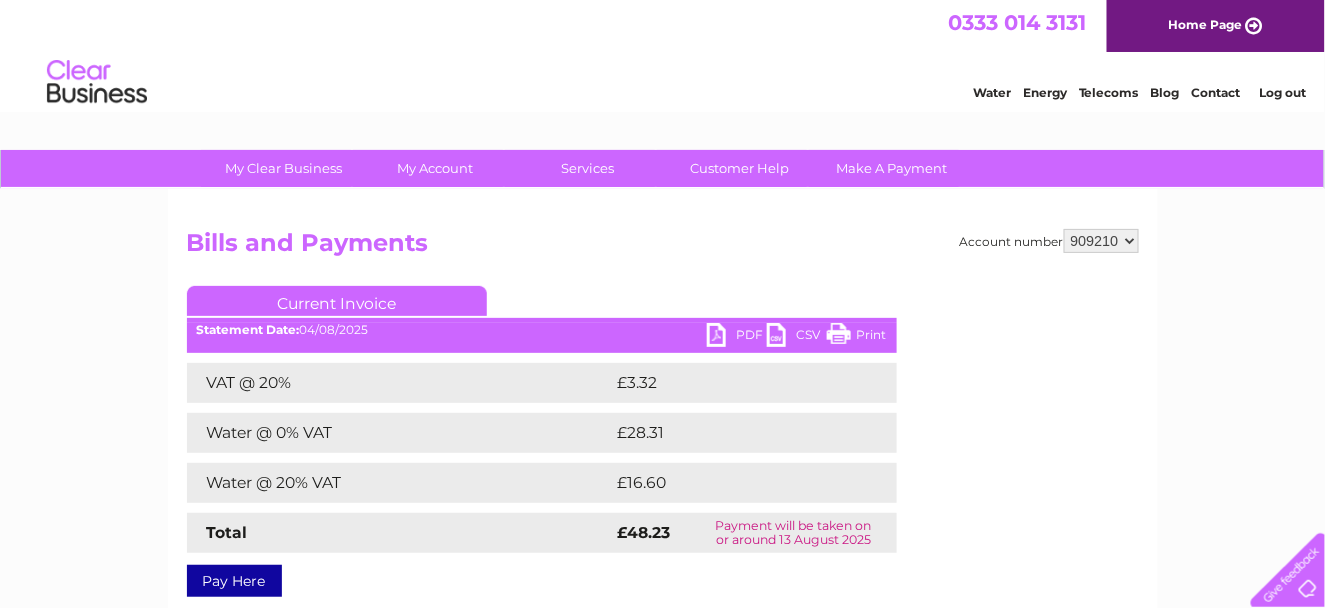 scroll, scrollTop: 0, scrollLeft: 0, axis: both 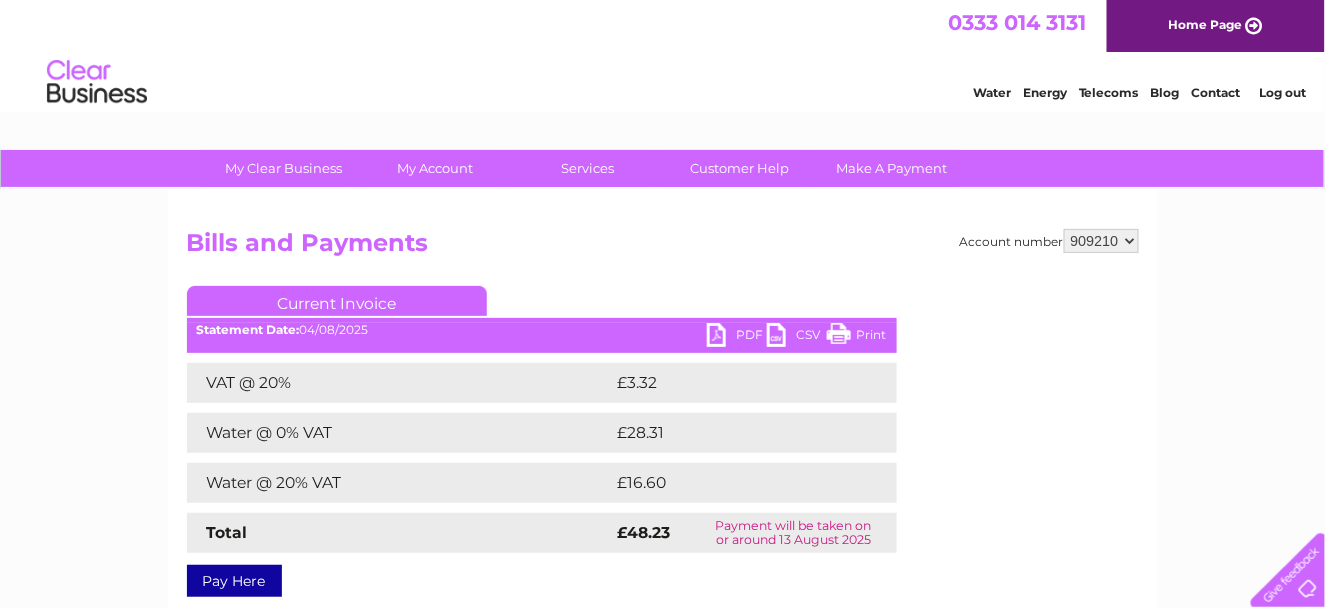 click on "PDF" at bounding box center (737, 337) 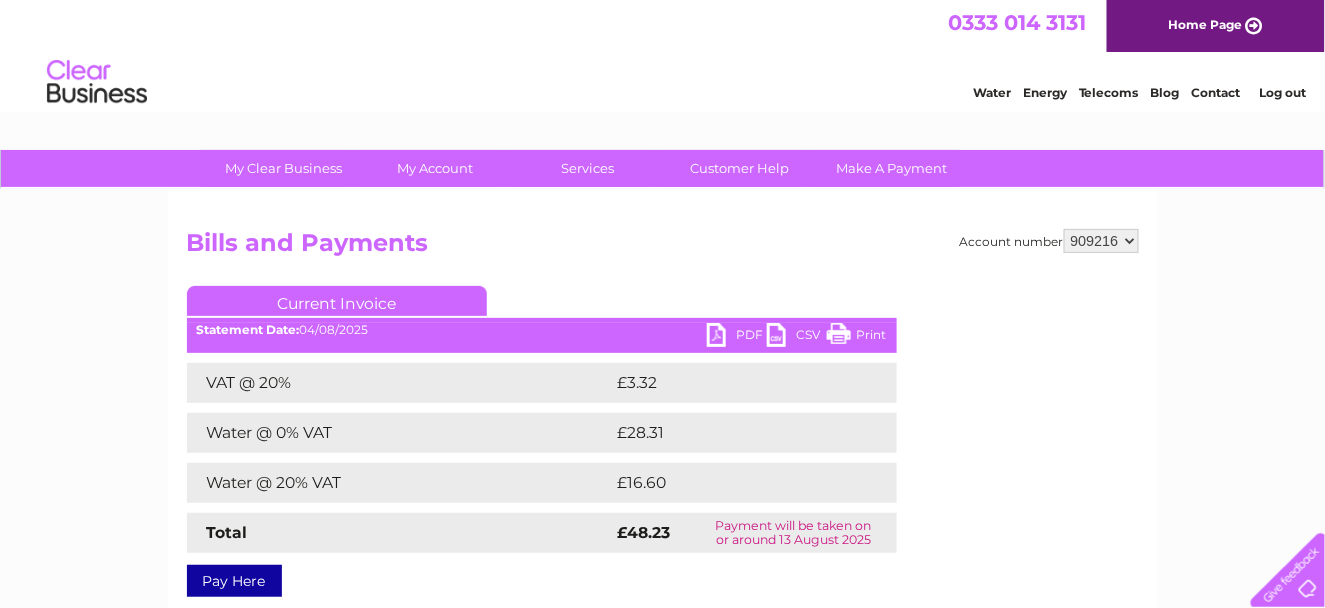 click on "909210
909216
909217
933611
936990" at bounding box center (1101, 241) 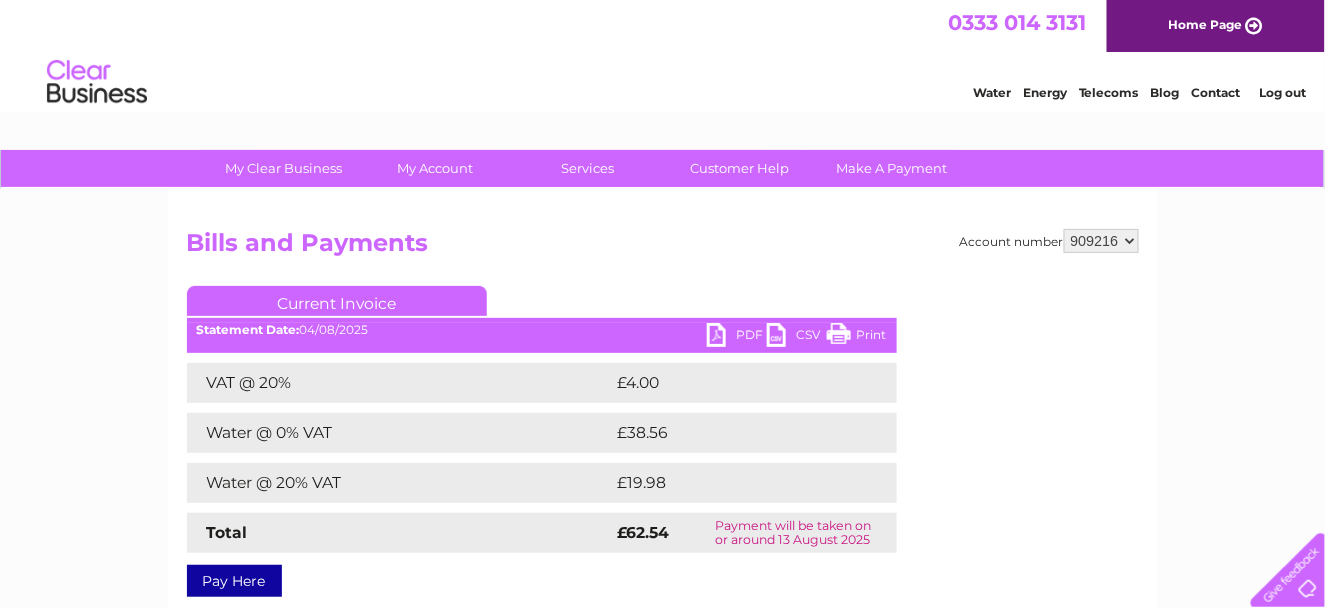 scroll, scrollTop: 0, scrollLeft: 0, axis: both 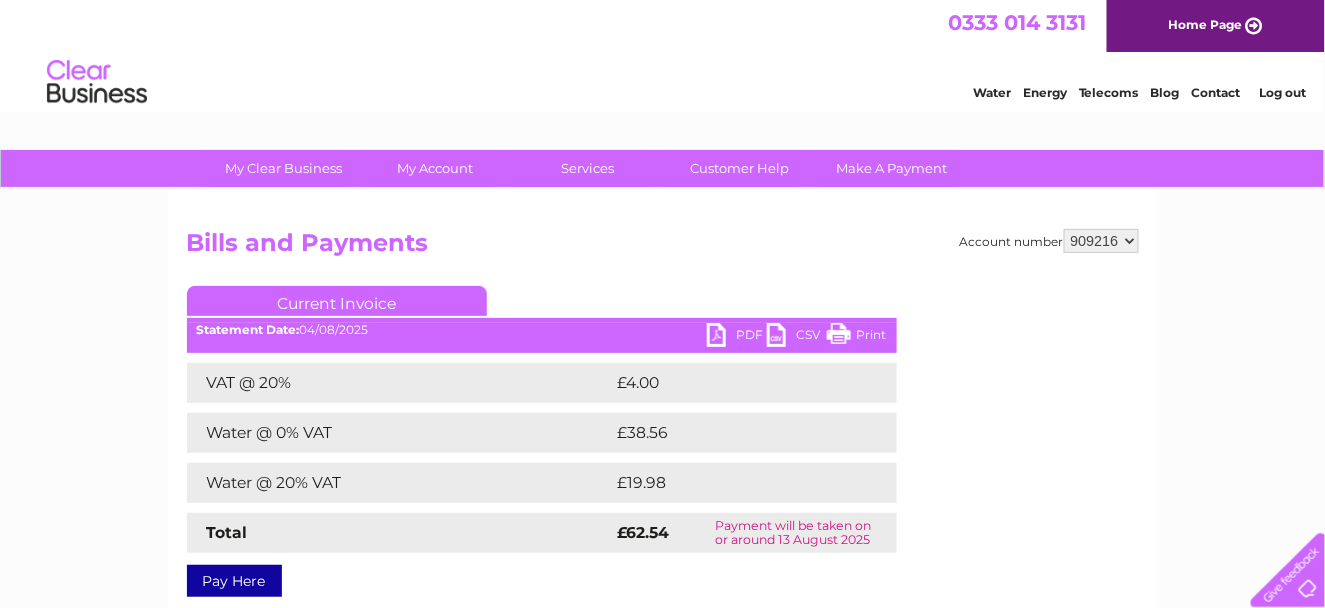 click on "PDF" at bounding box center (737, 337) 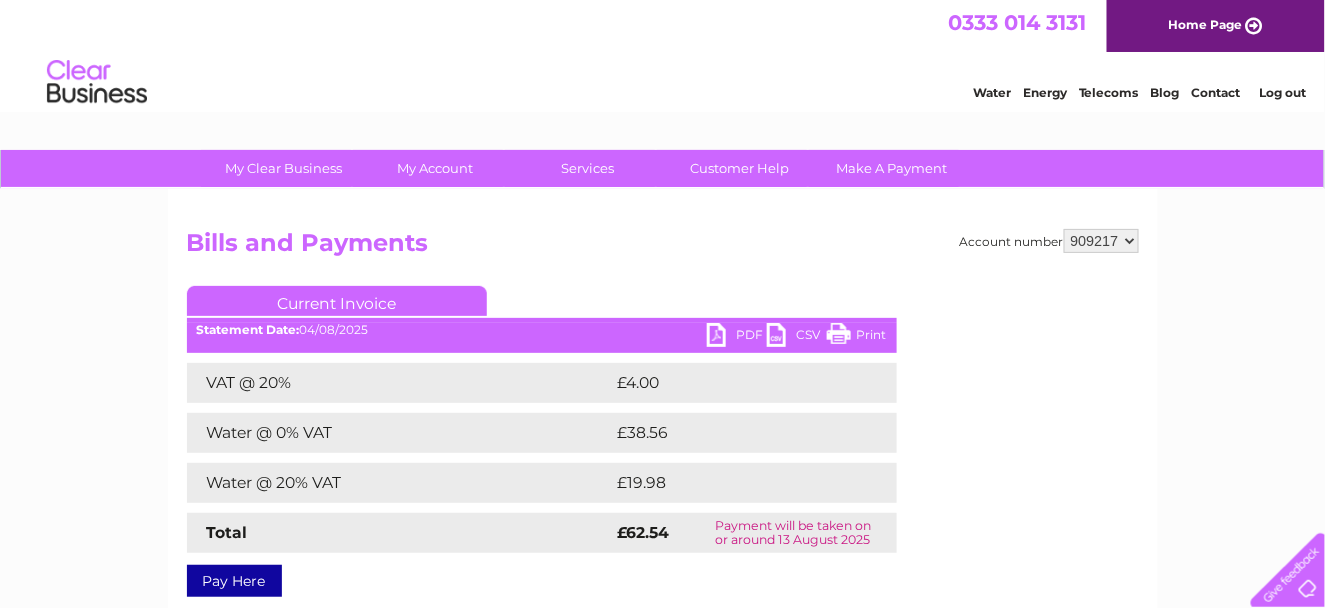 click on "909210
909216
909217
933611
936990" at bounding box center [1101, 241] 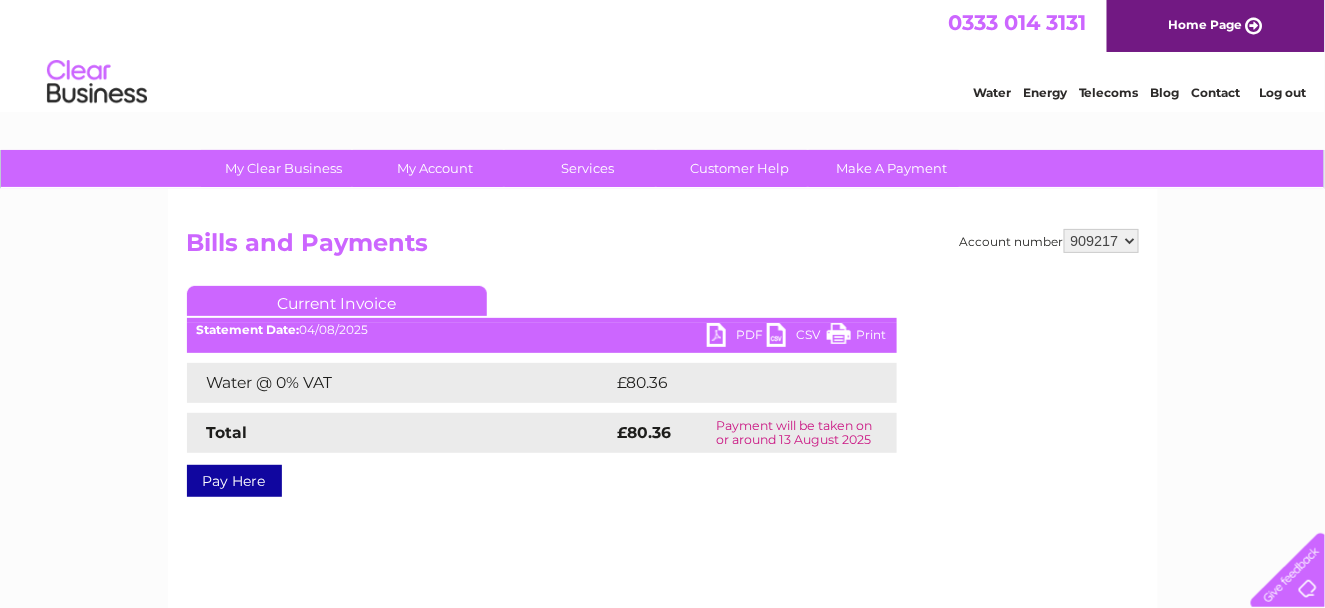 scroll, scrollTop: 0, scrollLeft: 0, axis: both 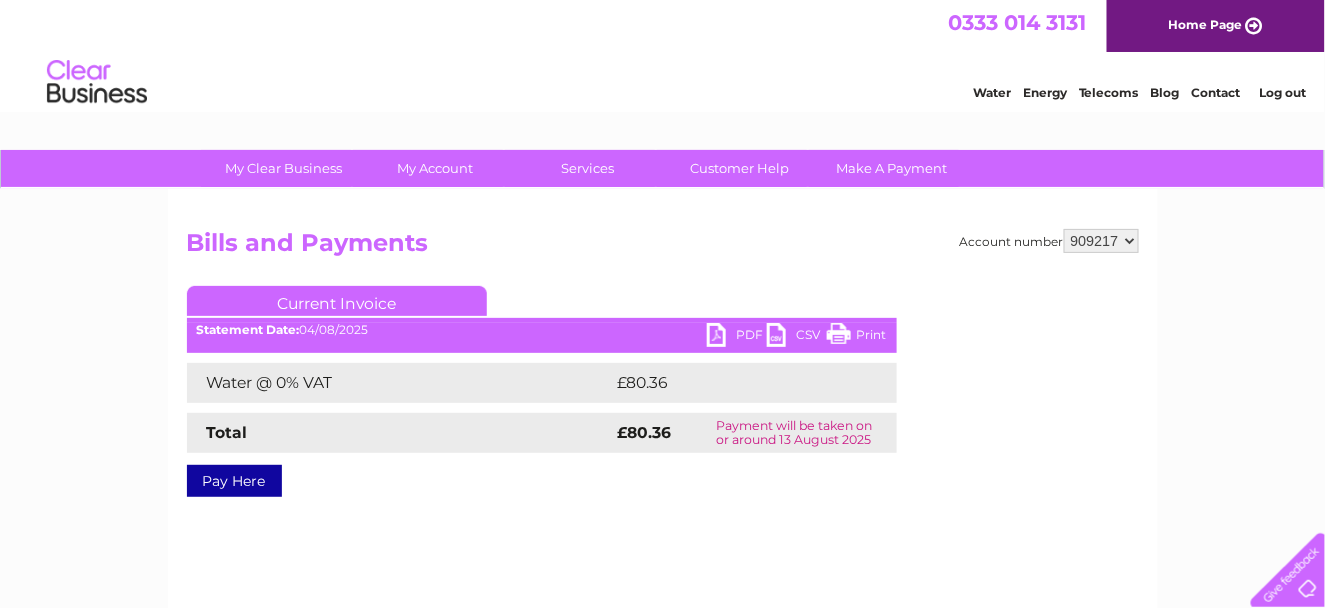 click on "PDF" at bounding box center (737, 337) 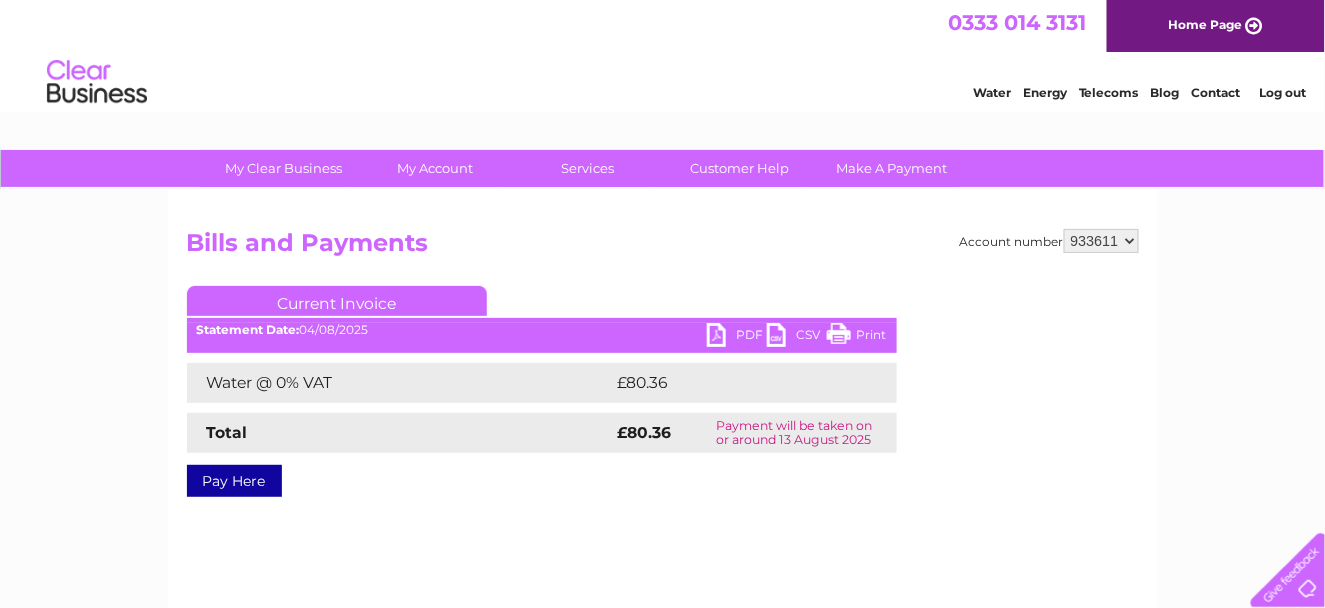 click on "909210
909216
909217
933611
936990" at bounding box center [1101, 241] 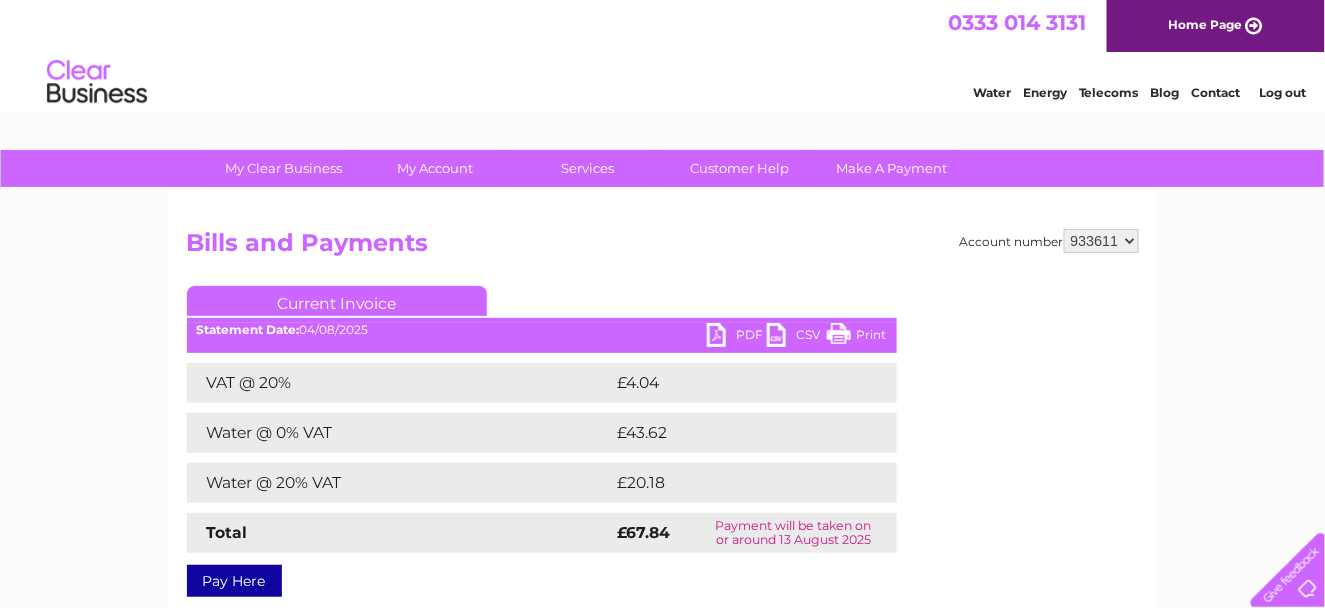 scroll, scrollTop: 0, scrollLeft: 0, axis: both 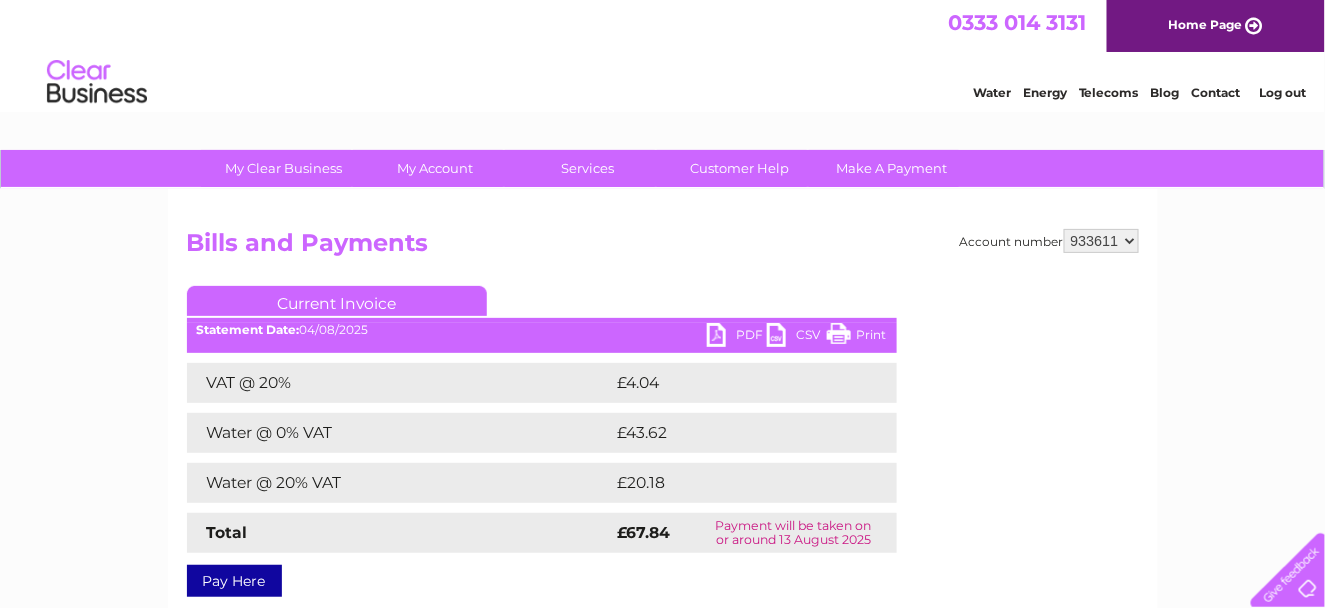 click on "PDF" at bounding box center (737, 337) 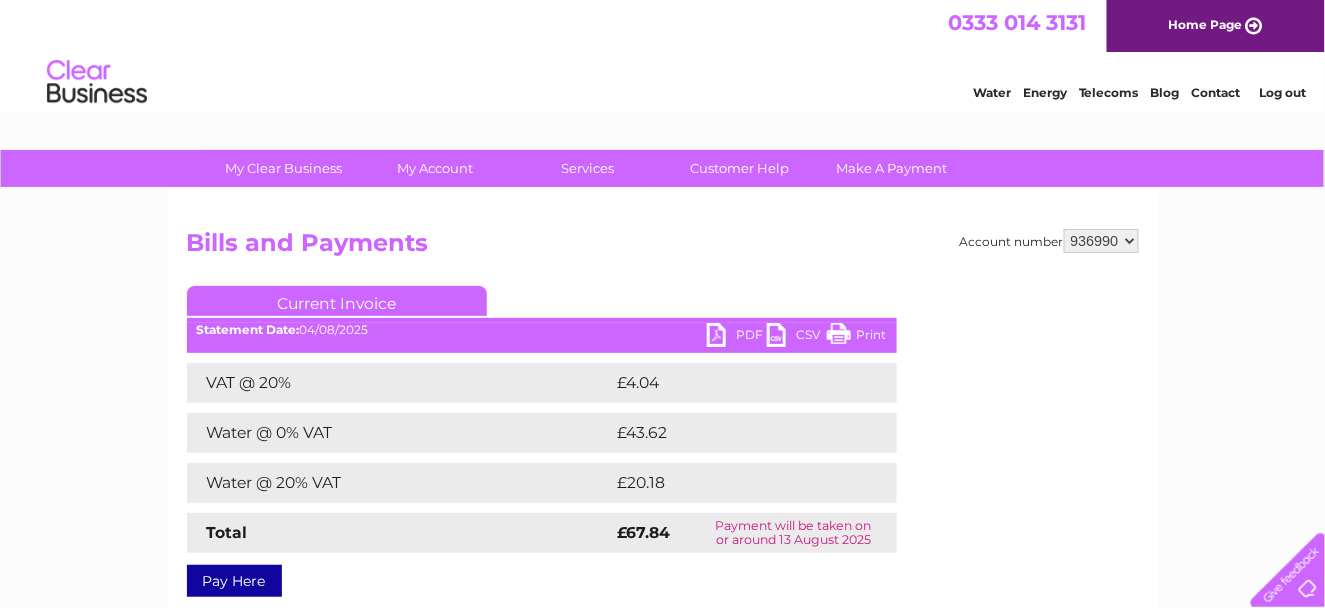 click on "909210
909216
909217
933611
936990" at bounding box center [1101, 241] 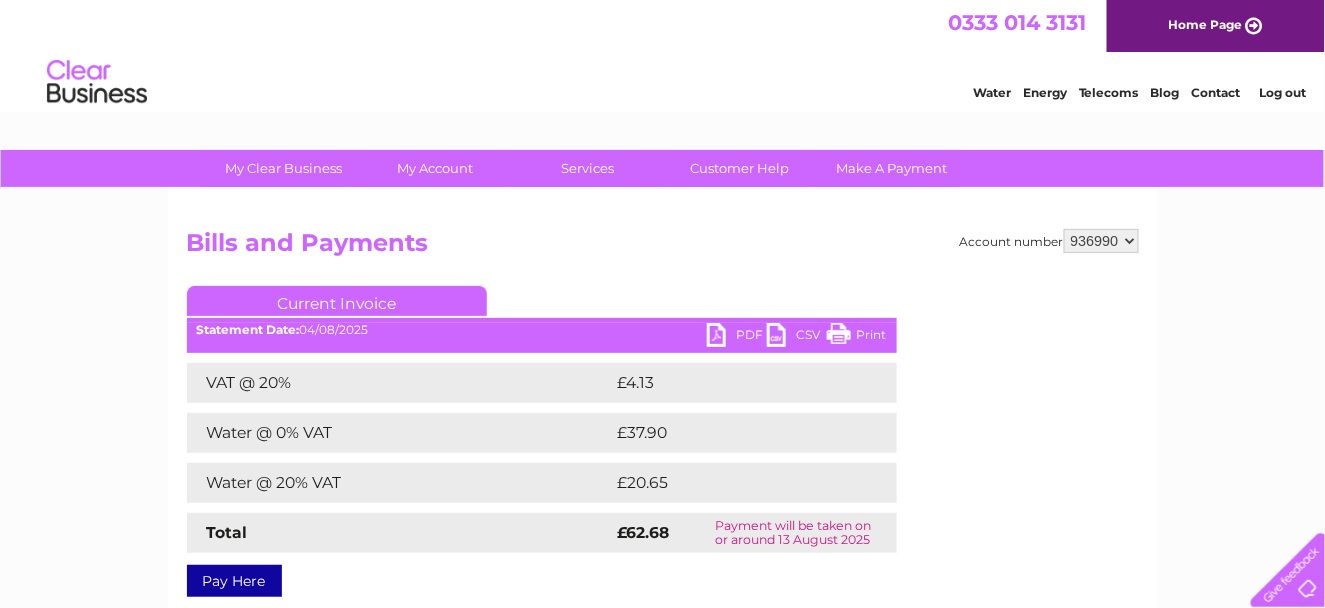 scroll, scrollTop: 0, scrollLeft: 0, axis: both 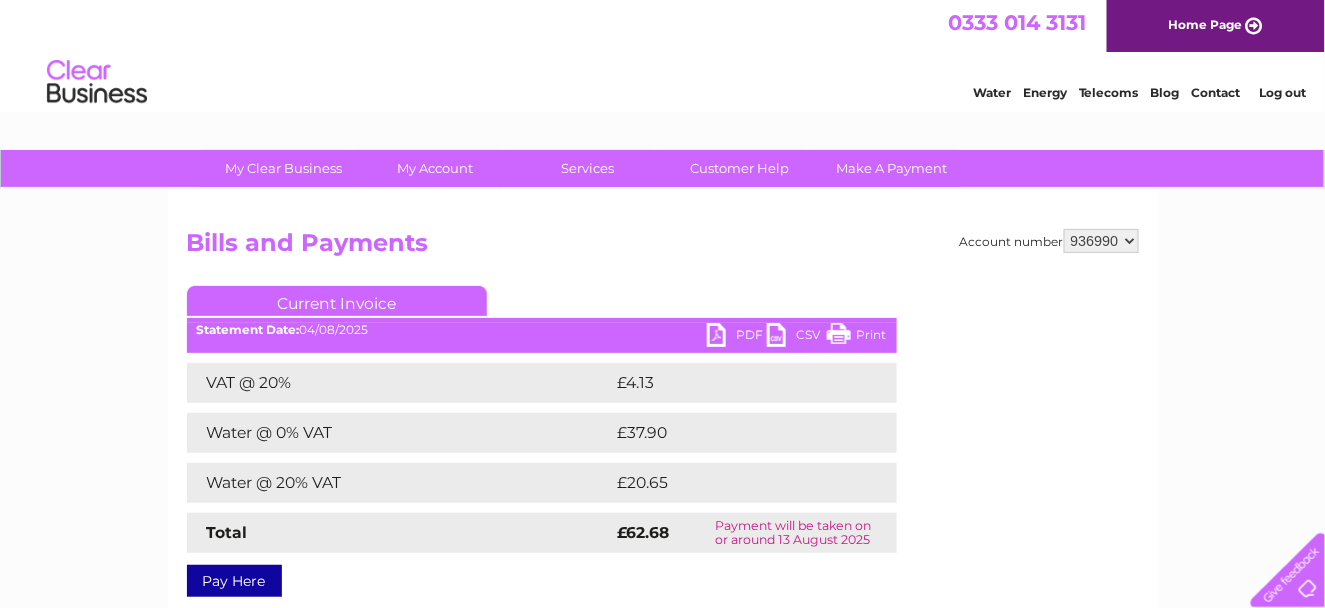 click on "PDF" at bounding box center (737, 337) 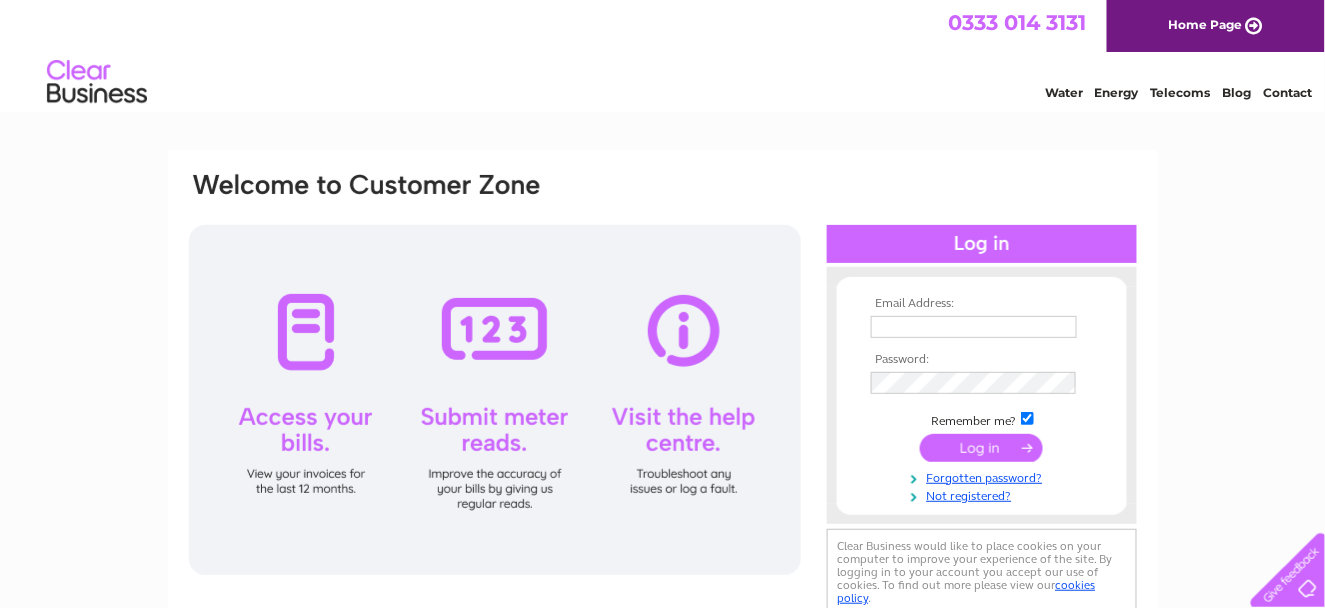 scroll, scrollTop: 0, scrollLeft: 0, axis: both 